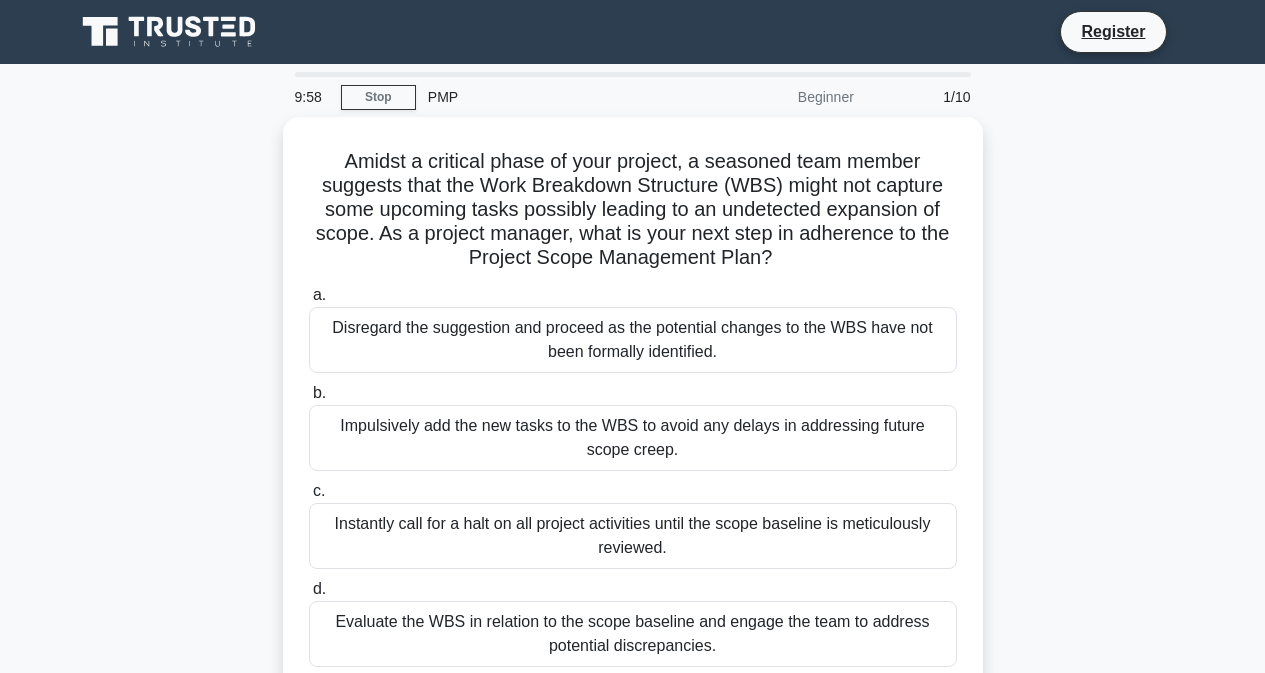 scroll, scrollTop: 0, scrollLeft: 0, axis: both 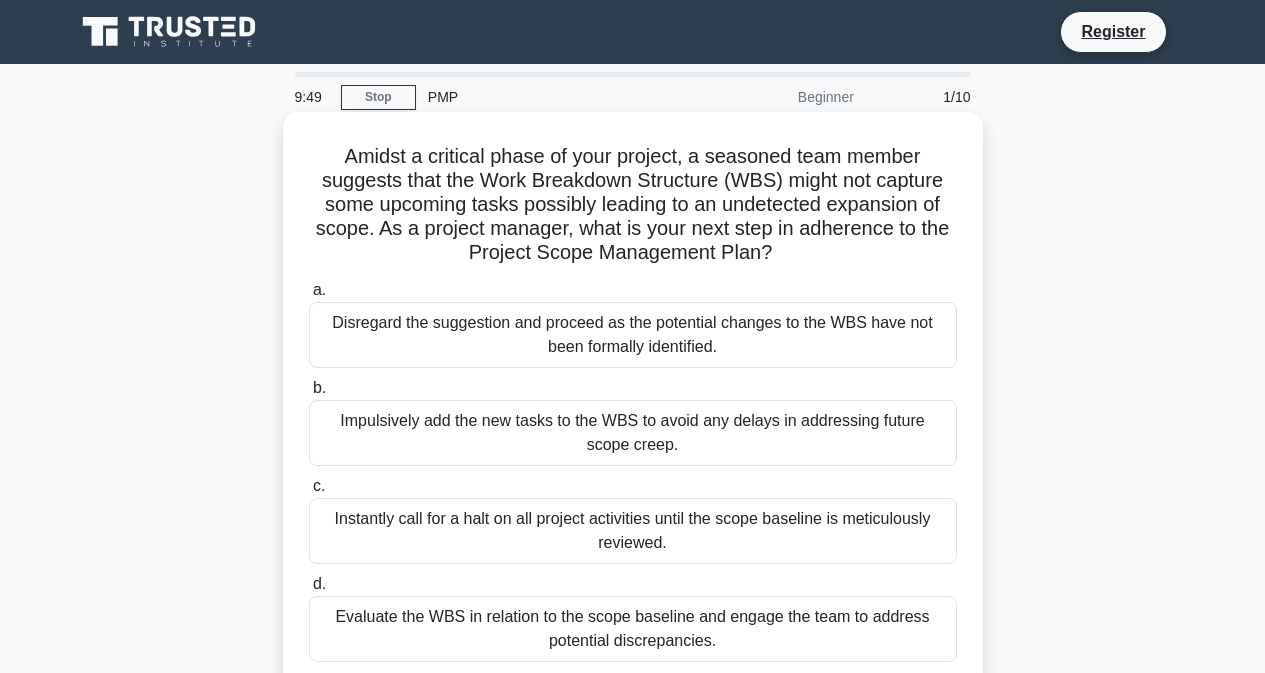 click on "Disregard the suggestion and proceed as the potential changes to the WBS have not been formally identified." at bounding box center (633, 335) 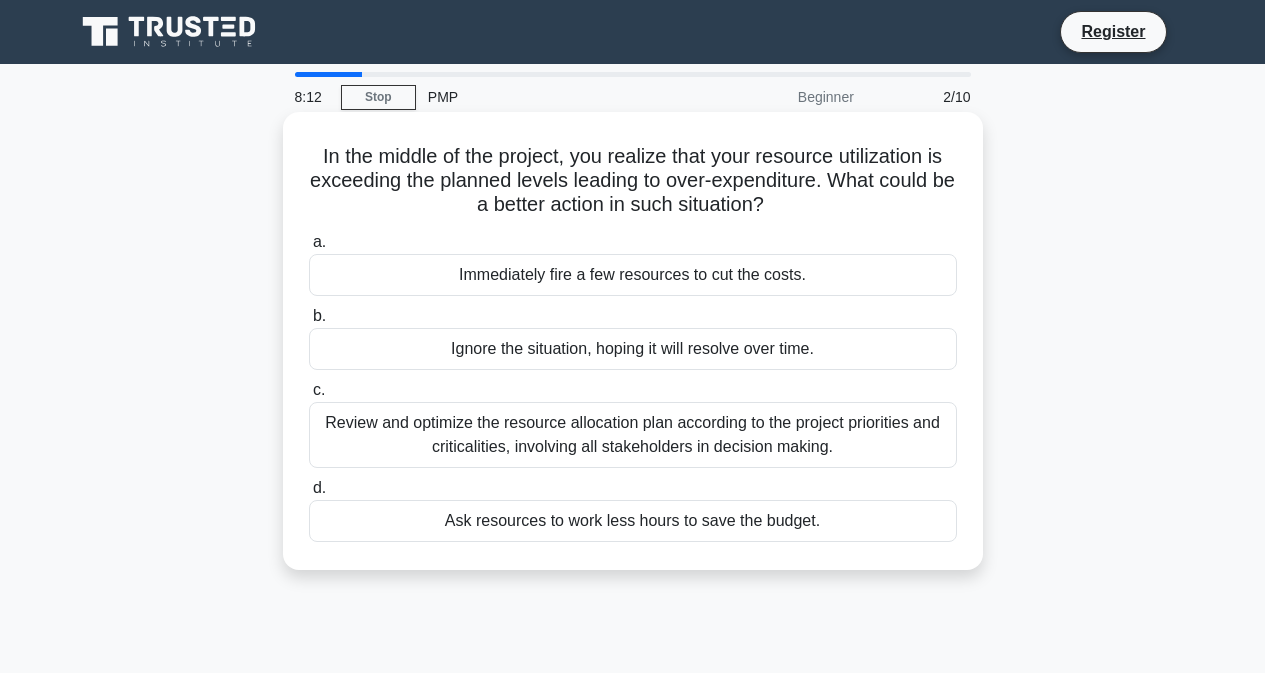 click on "a." at bounding box center (319, 241) 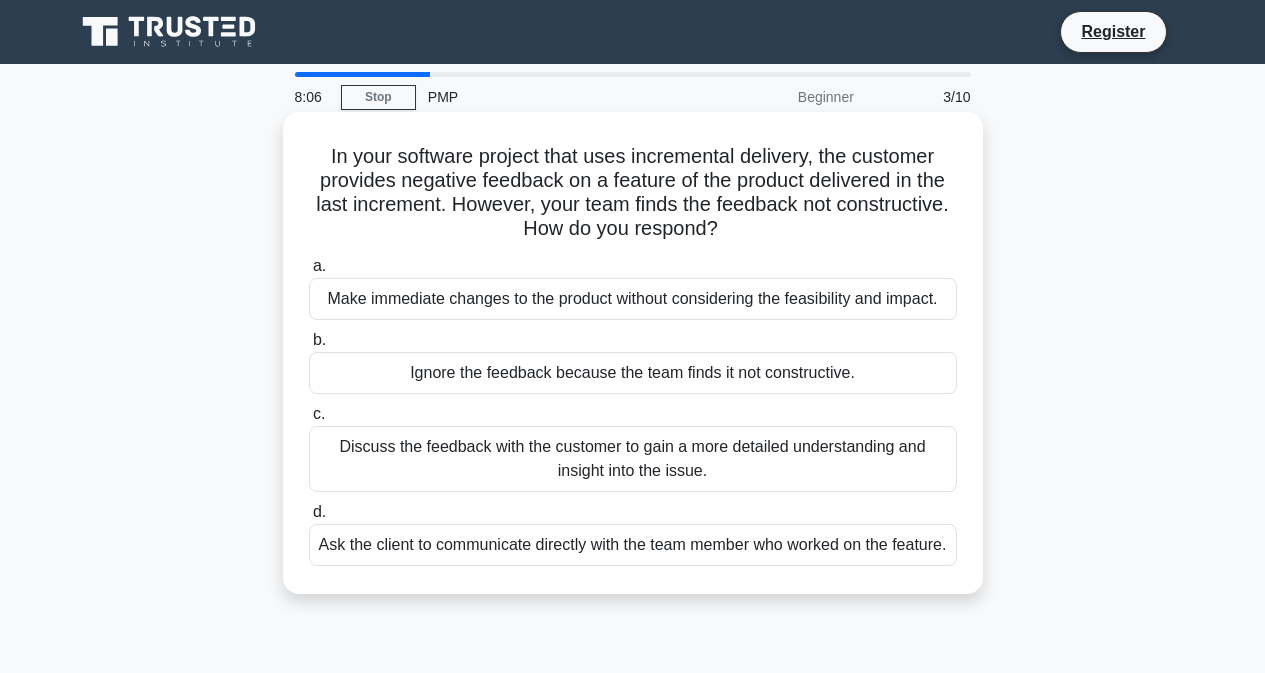 click on "Make immediate changes to the product without considering the feasibility and impact." at bounding box center (633, 299) 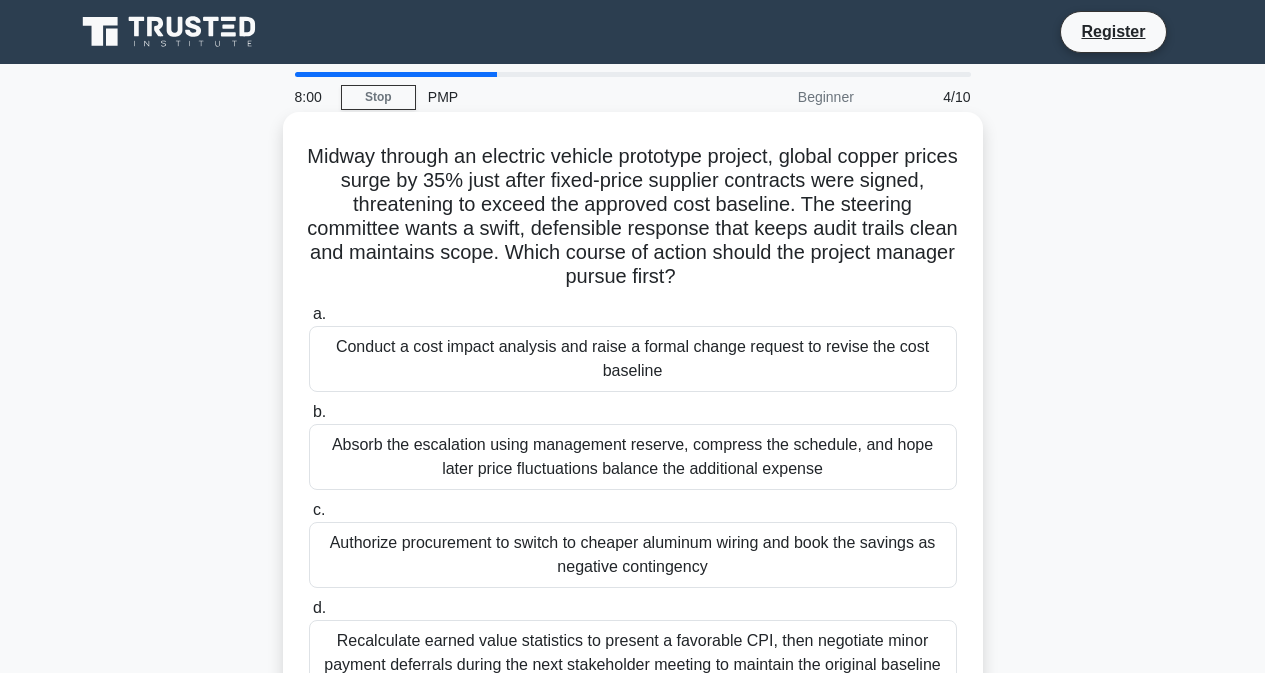 click on "Conduct a cost impact analysis and raise a formal change request to revise the cost baseline" at bounding box center (633, 359) 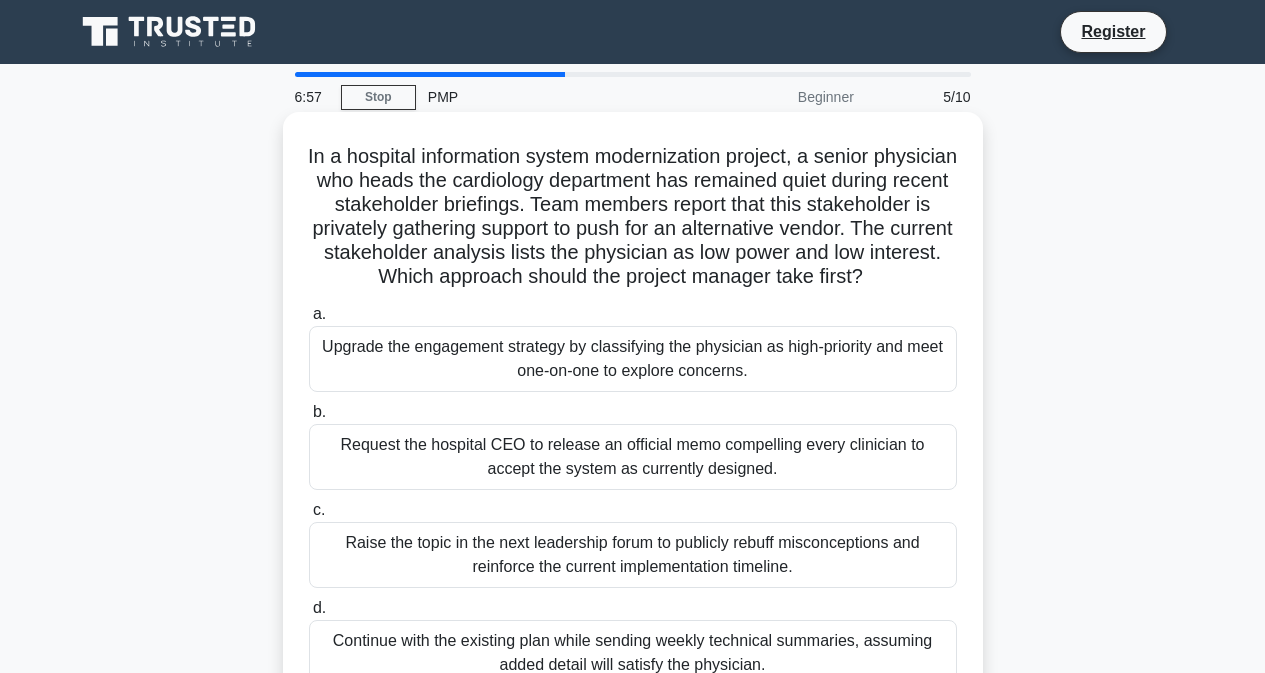 click on "Upgrade the engagement strategy by classifying the physician as high-priority and meet one-on-one to explore concerns." at bounding box center [633, 359] 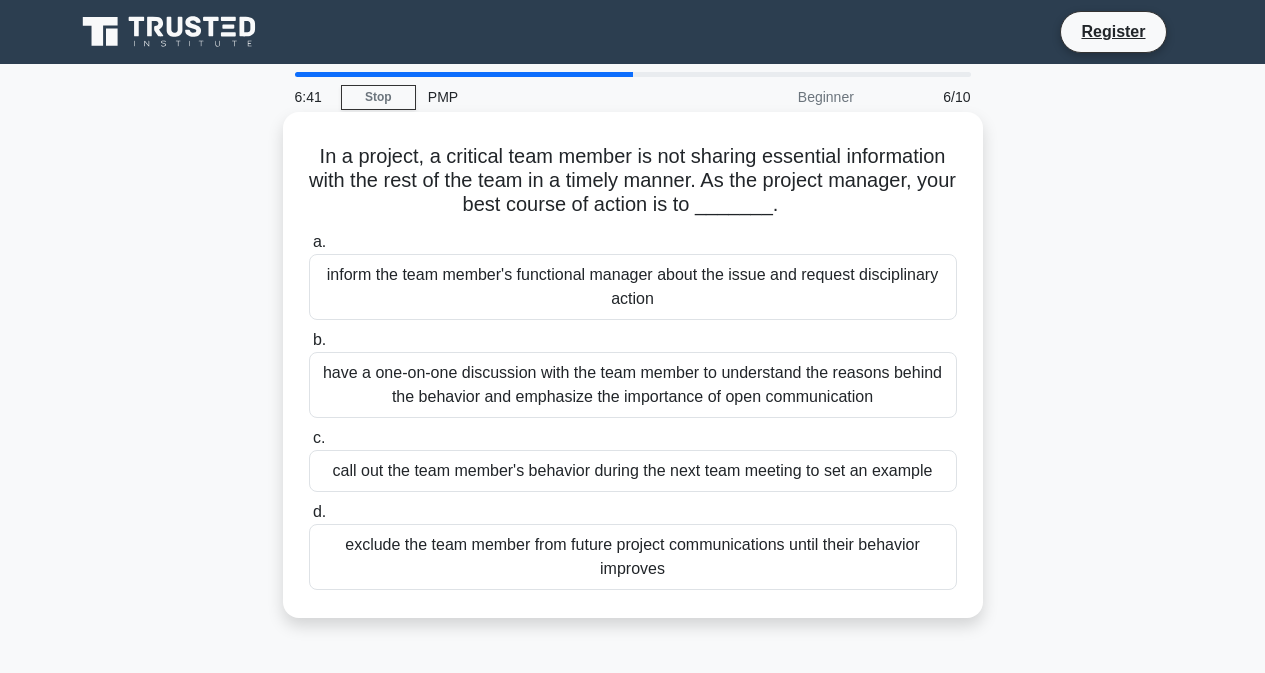 click on "inform the team member's functional manager about the issue and request disciplinary action" at bounding box center [633, 287] 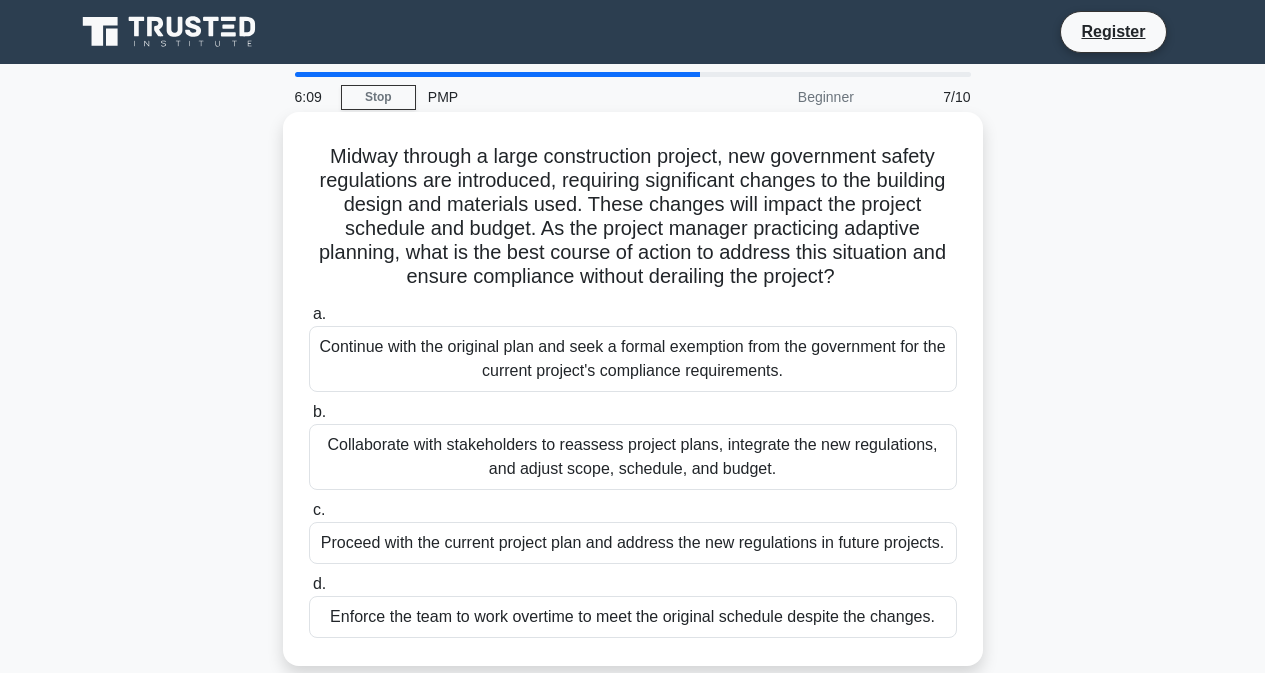 click on "Continue with the original plan and seek a formal exemption from the government for the current project's compliance requirements." at bounding box center [633, 359] 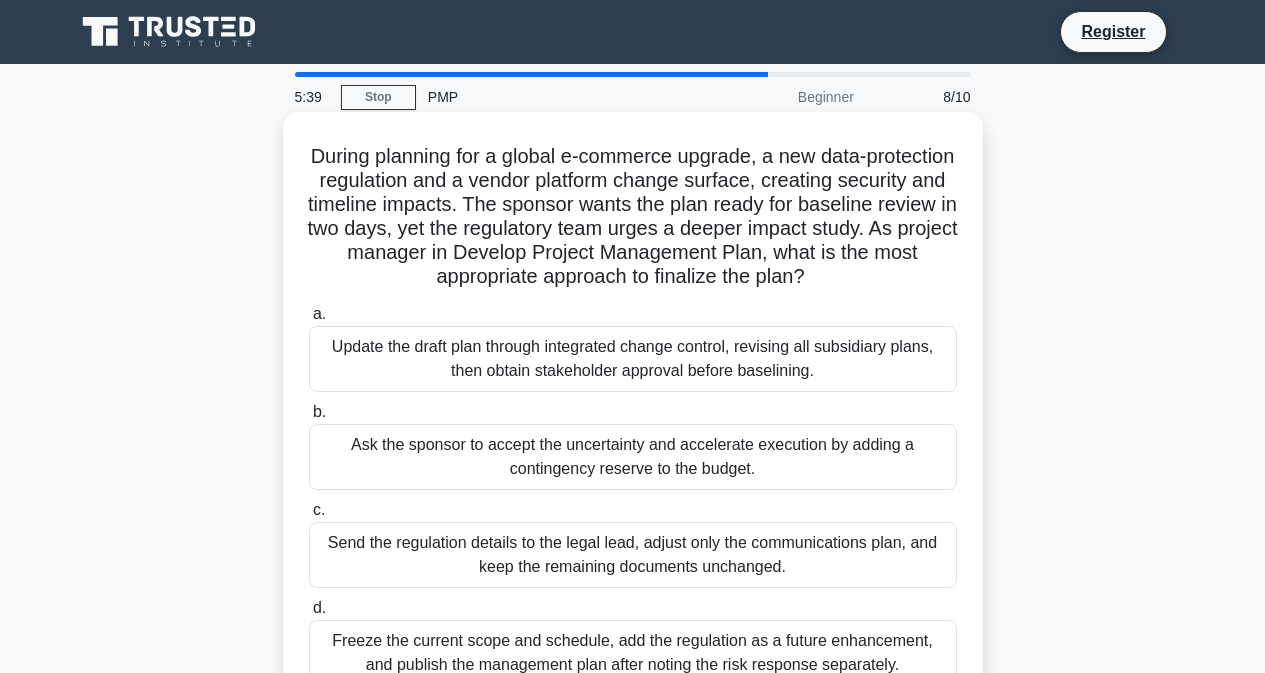 click on "Send the regulation details to the legal lead, adjust only the communications plan, and keep the remaining documents unchanged." at bounding box center (633, 555) 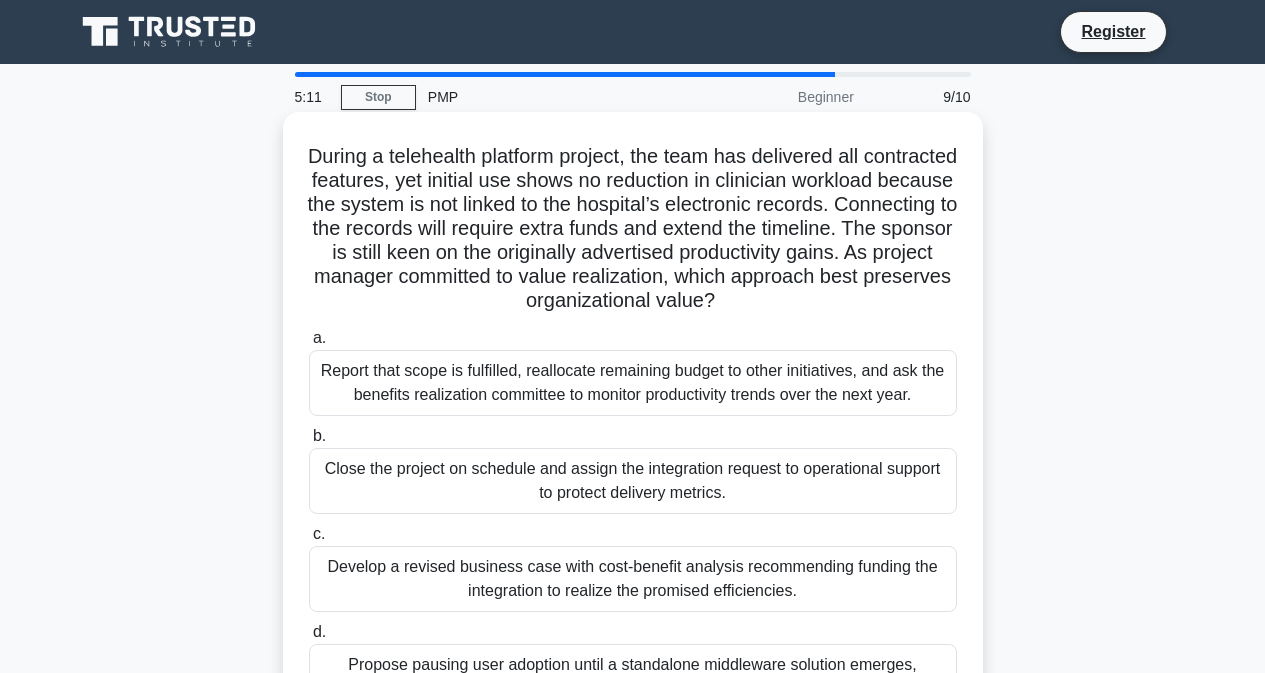 click on "Close the project on schedule and assign the integration request to operational support to protect delivery metrics." at bounding box center [633, 481] 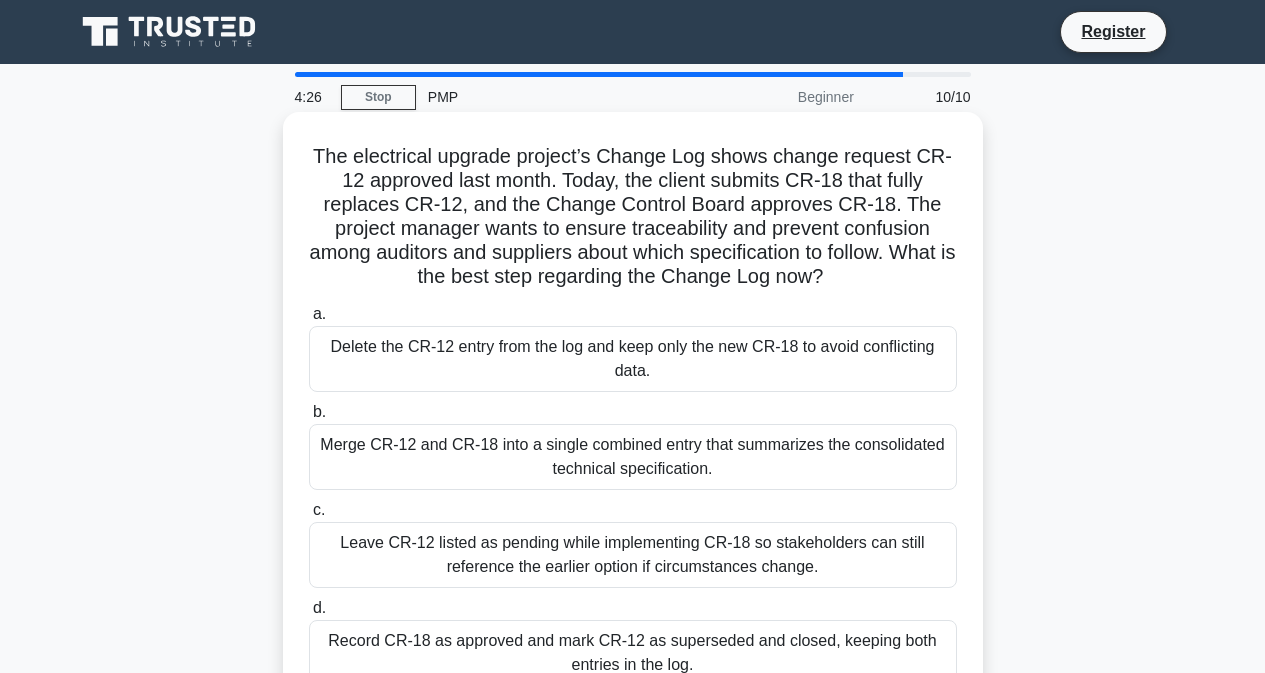 click on "Delete the CR-12 entry from the log and keep only the new CR-18 to avoid conflicting data." at bounding box center [633, 359] 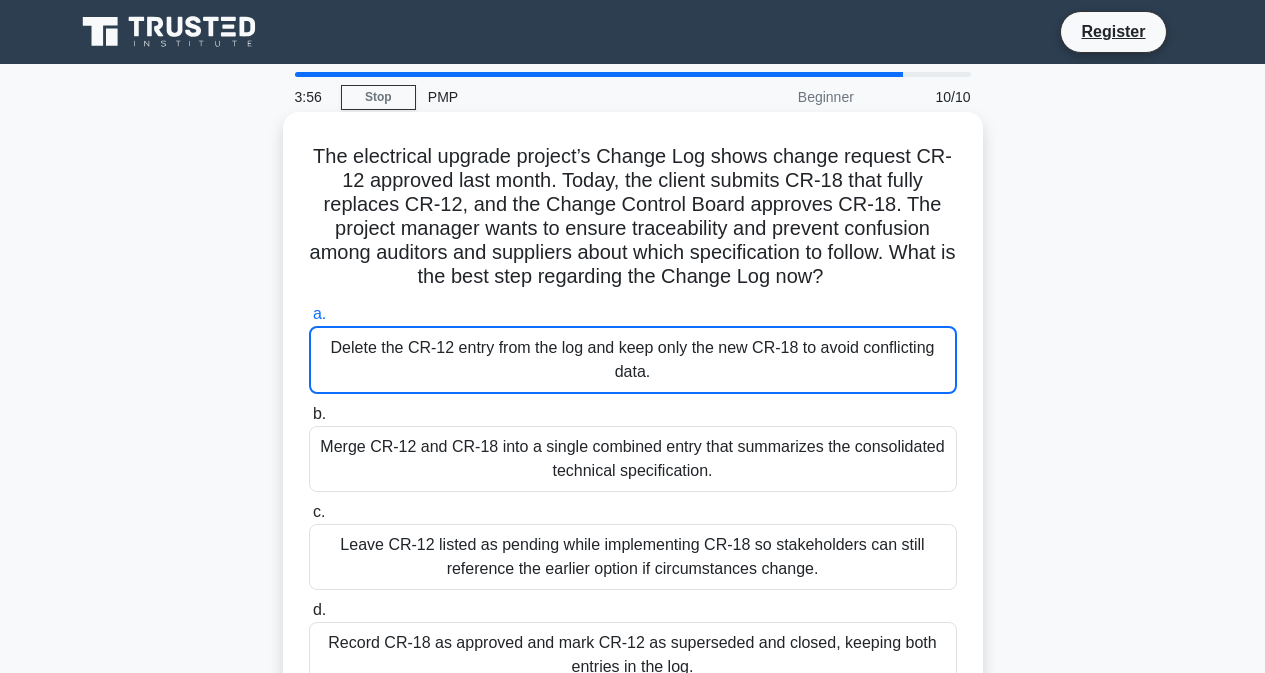 click on "Delete the CR-12 entry from the log and keep only the new CR-18 to avoid conflicting data." at bounding box center [633, 360] 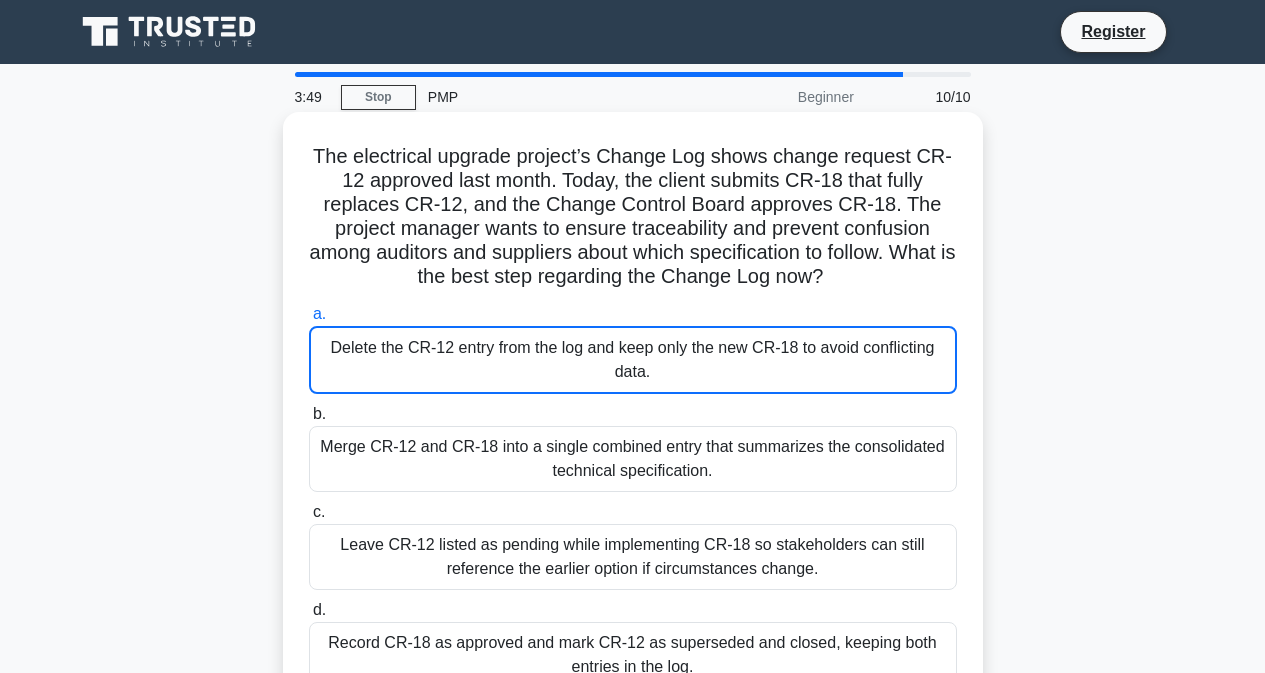 click on "Delete the CR-12 entry from the log and keep only the new CR-18 to avoid conflicting data." at bounding box center (633, 360) 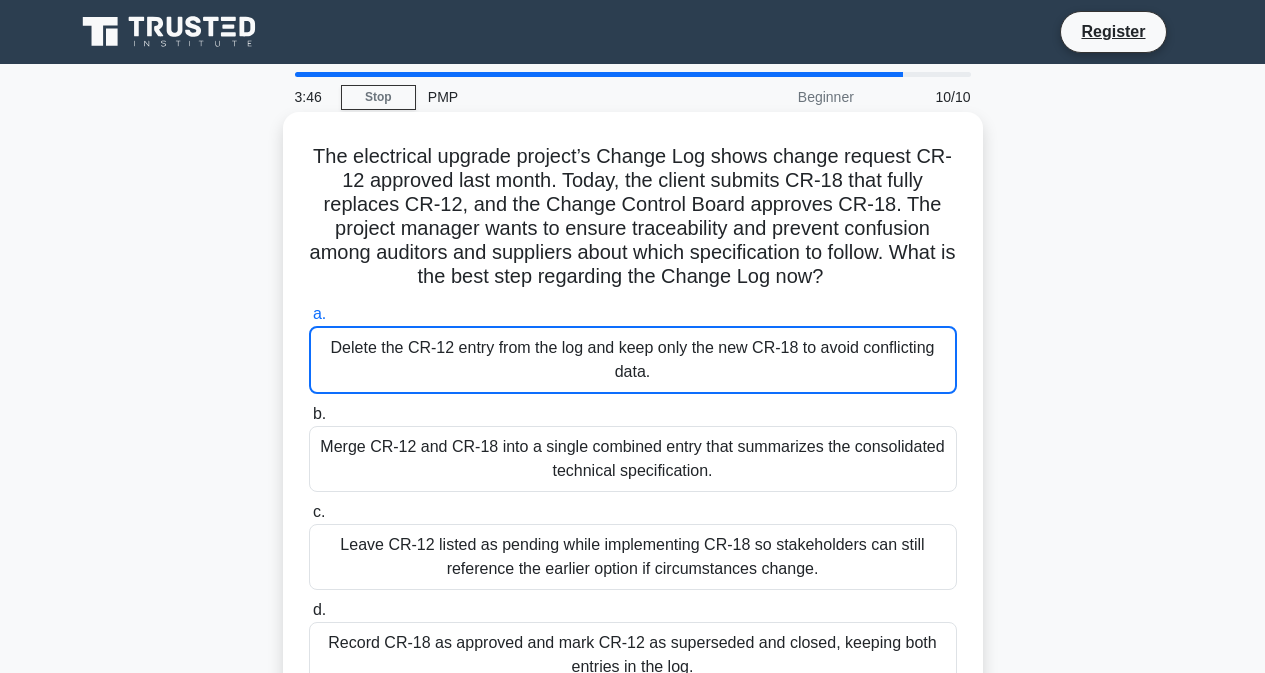 click on "Delete the CR-12 entry from the log and keep only the new CR-18 to avoid conflicting data." at bounding box center [633, 360] 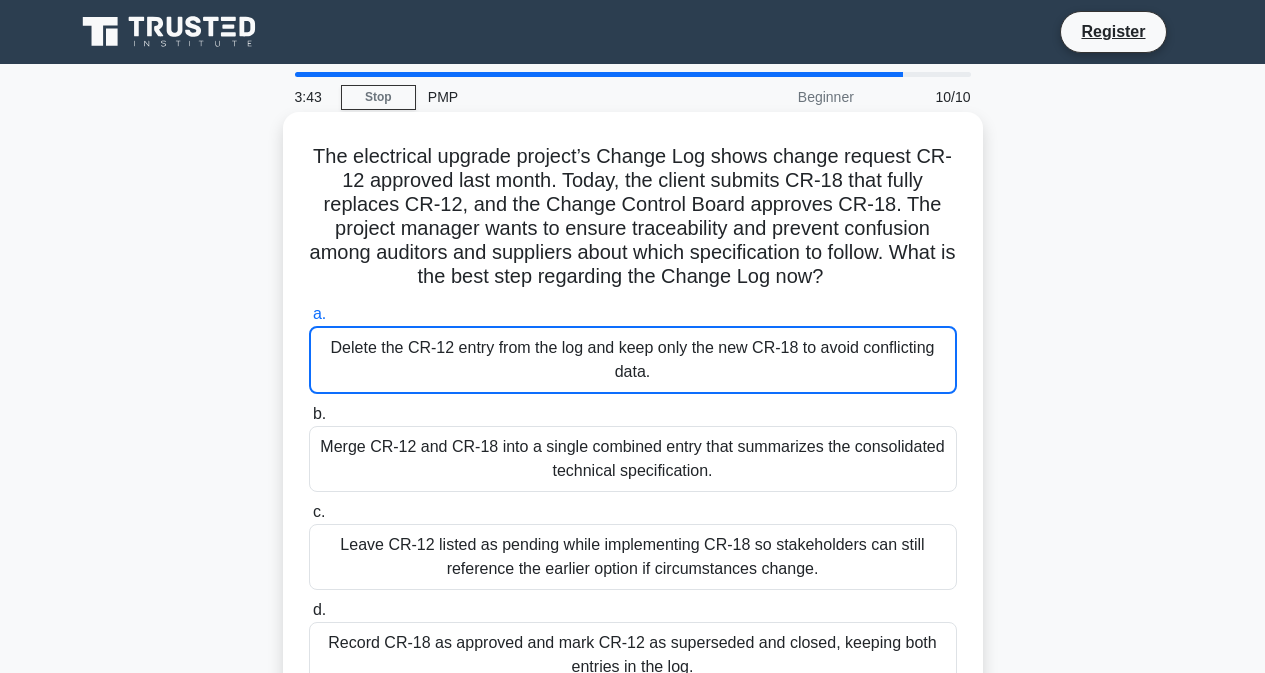 click on "Delete the CR-12 entry from the log and keep only the new CR-18 to avoid conflicting data." at bounding box center [633, 360] 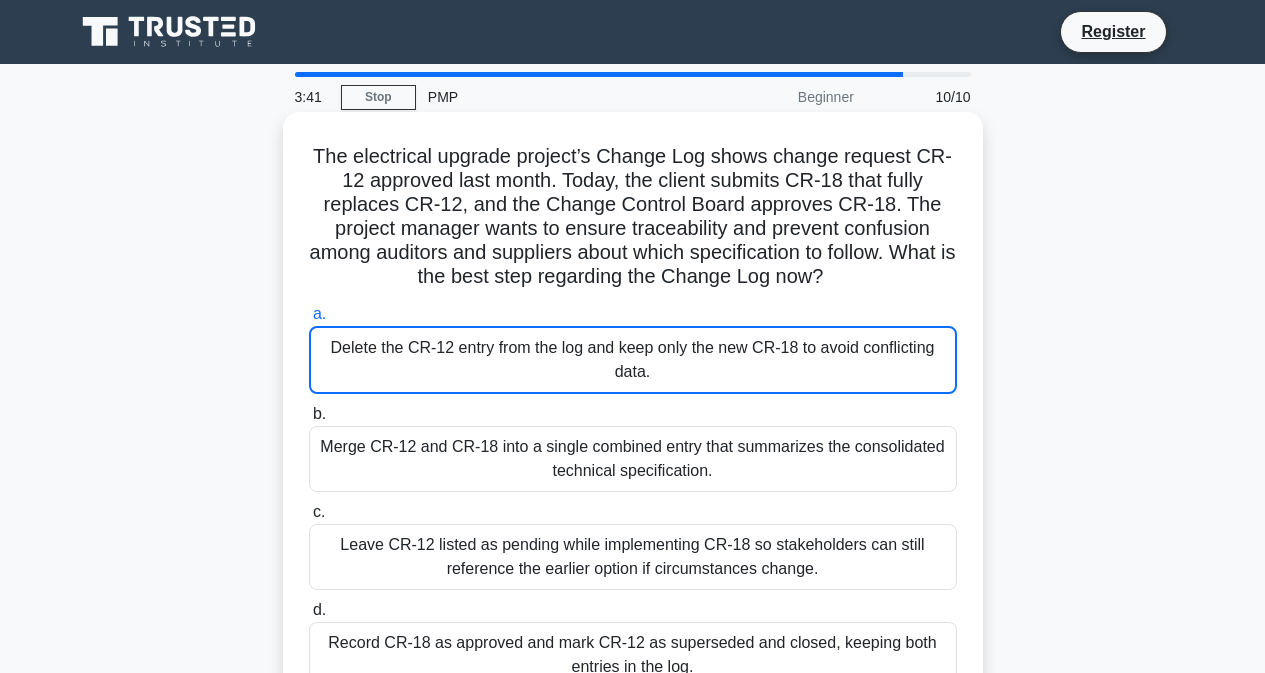 click on "Merge CR-12 and CR-18 into a single combined entry that summarizes the consolidated technical specification." at bounding box center [633, 459] 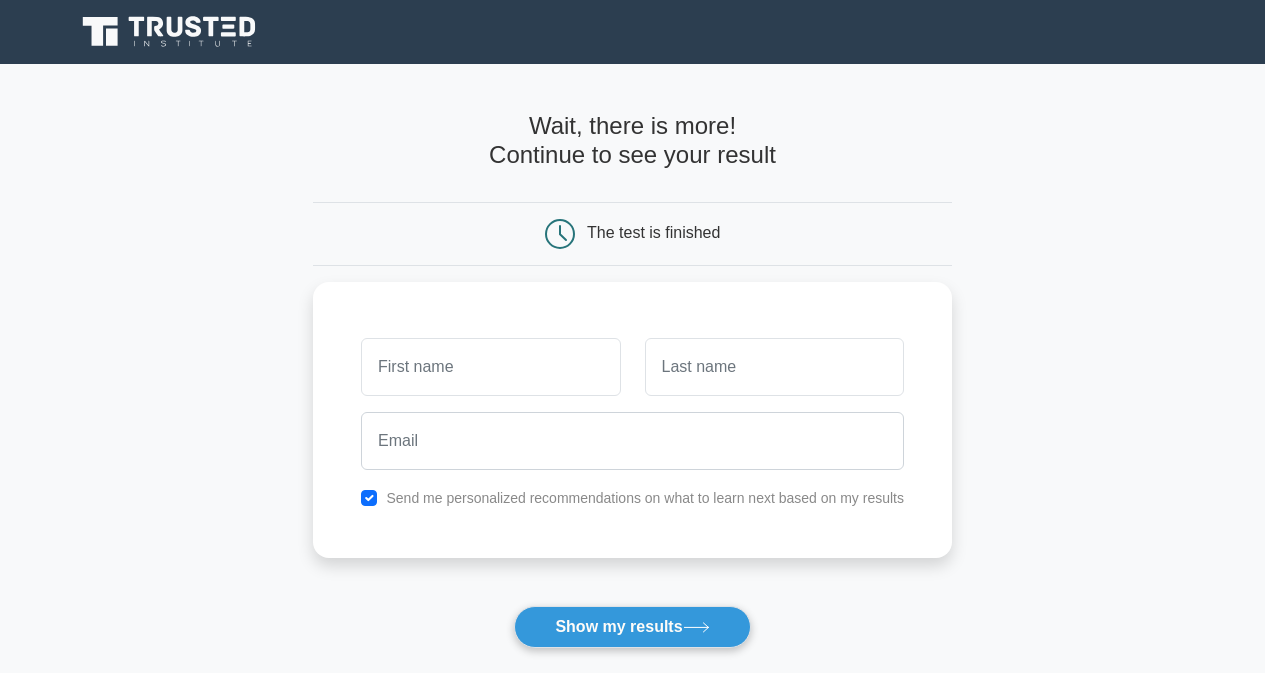 scroll, scrollTop: 0, scrollLeft: 0, axis: both 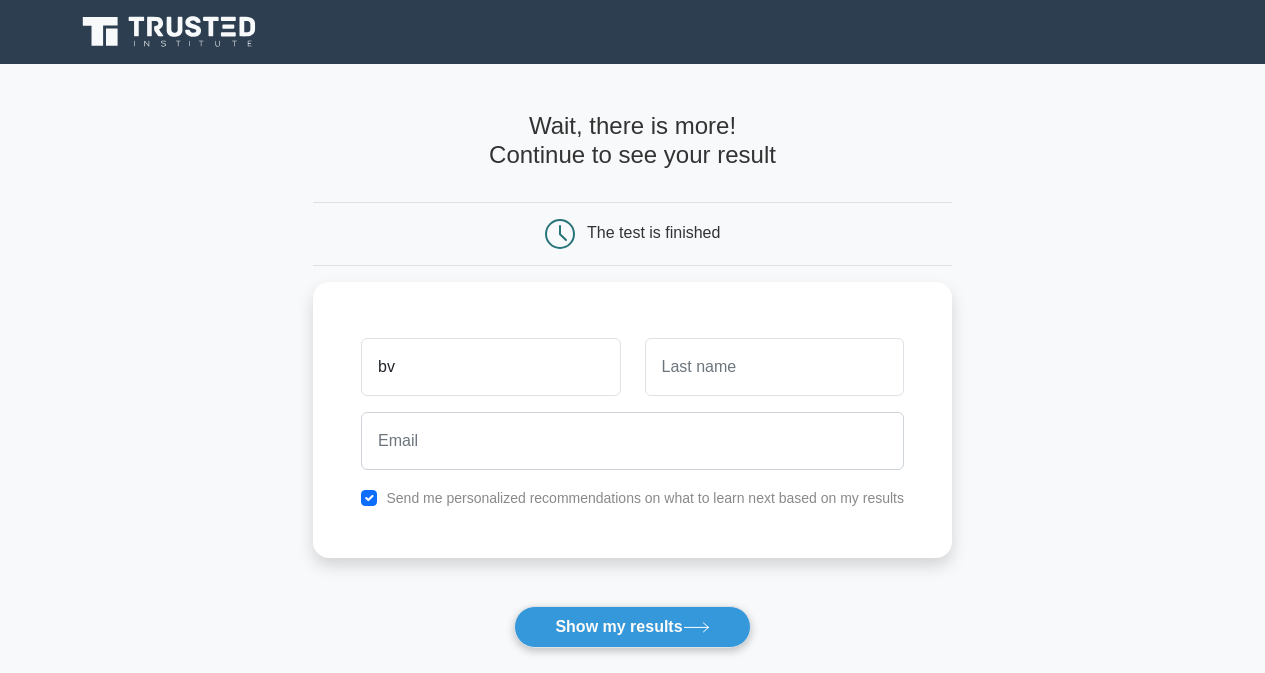 type on "b" 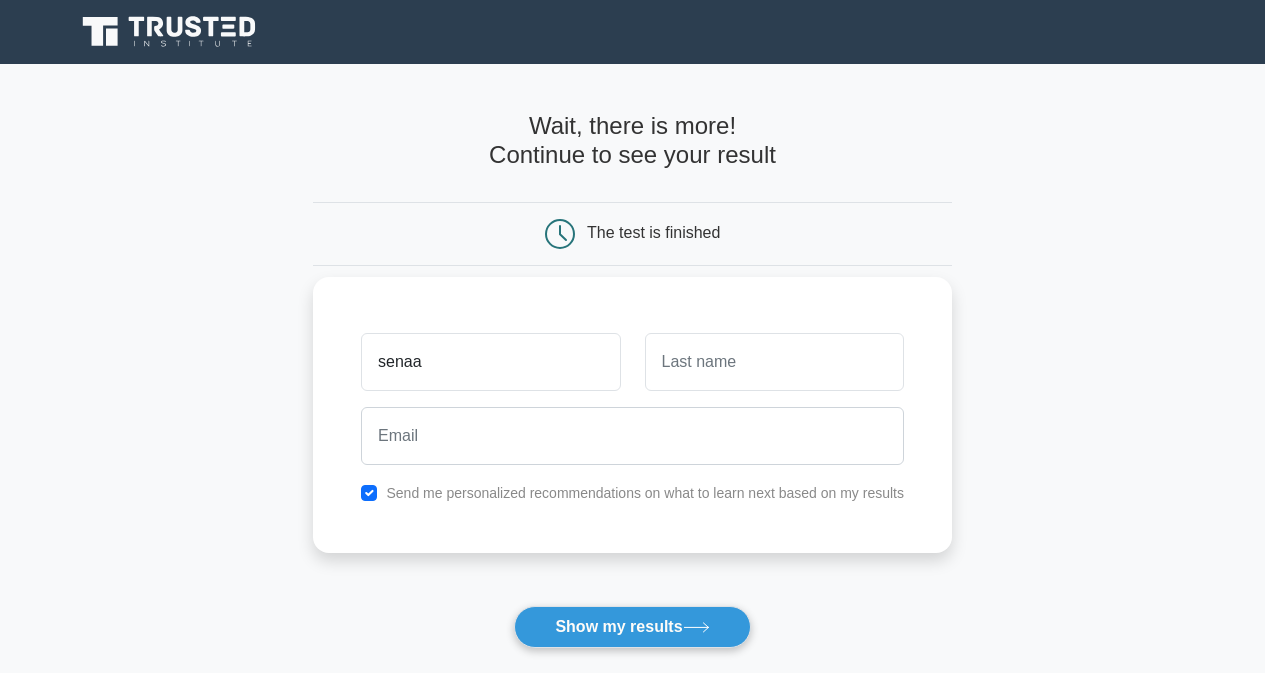 type on "senaa" 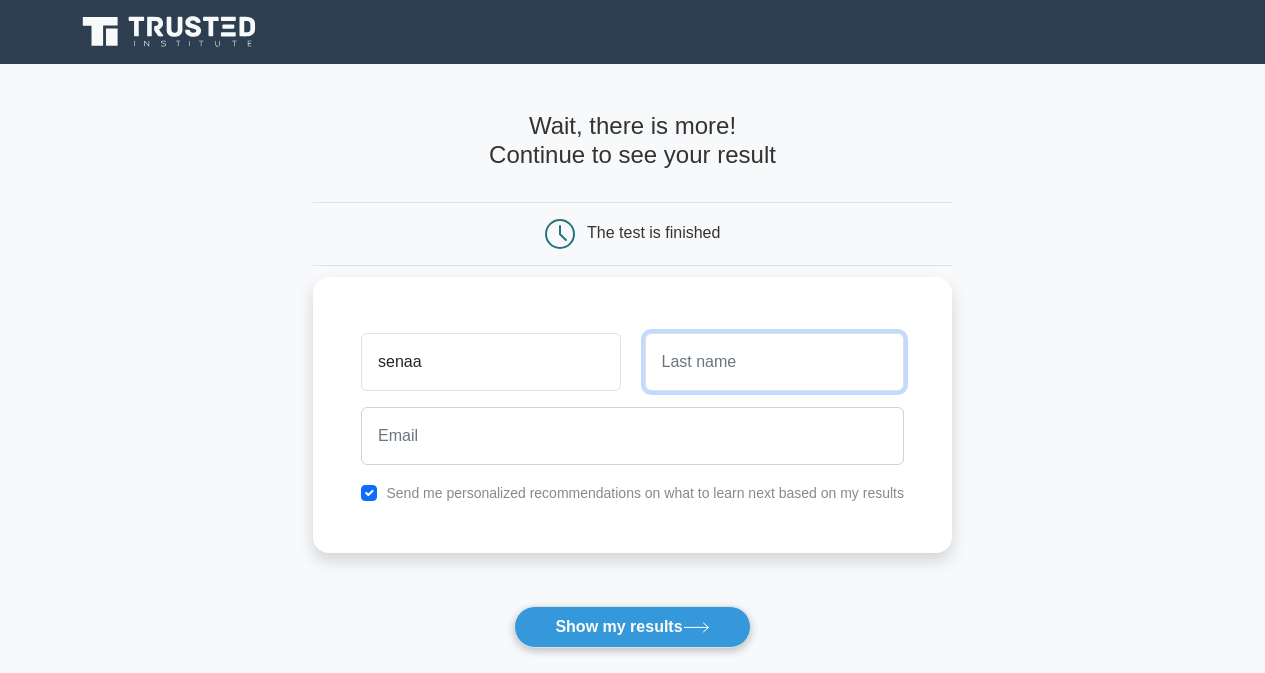 click at bounding box center [774, 362] 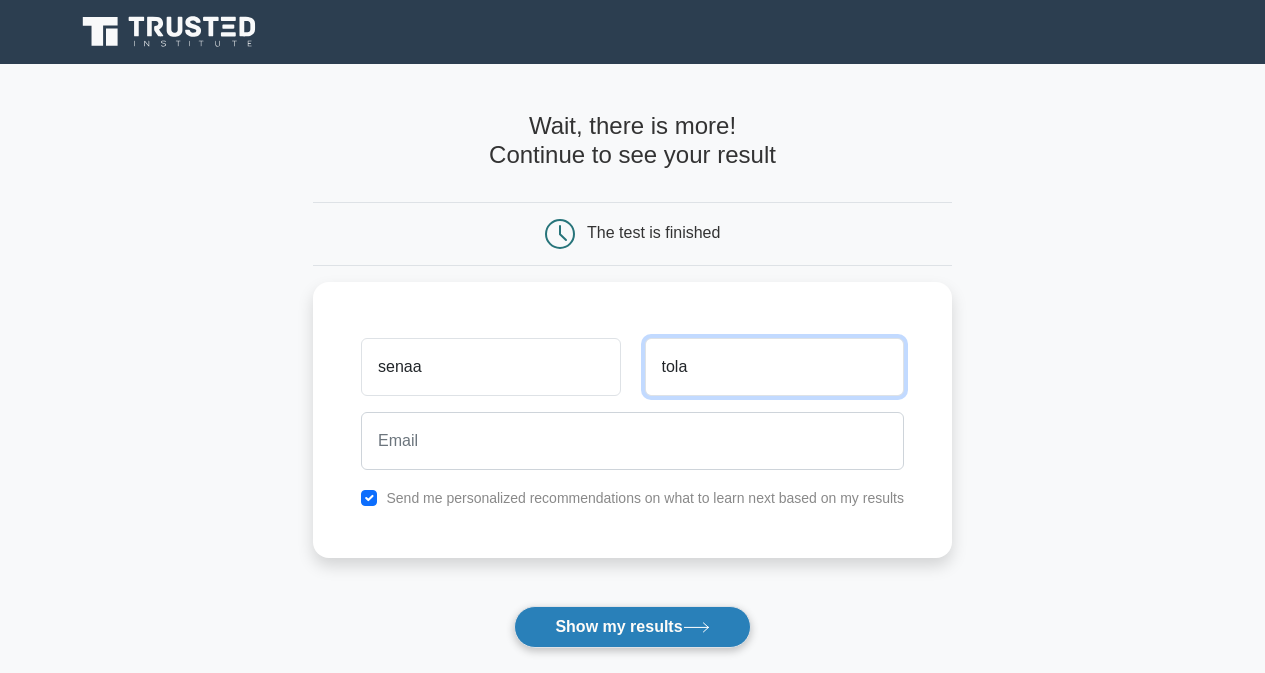 type on "tola" 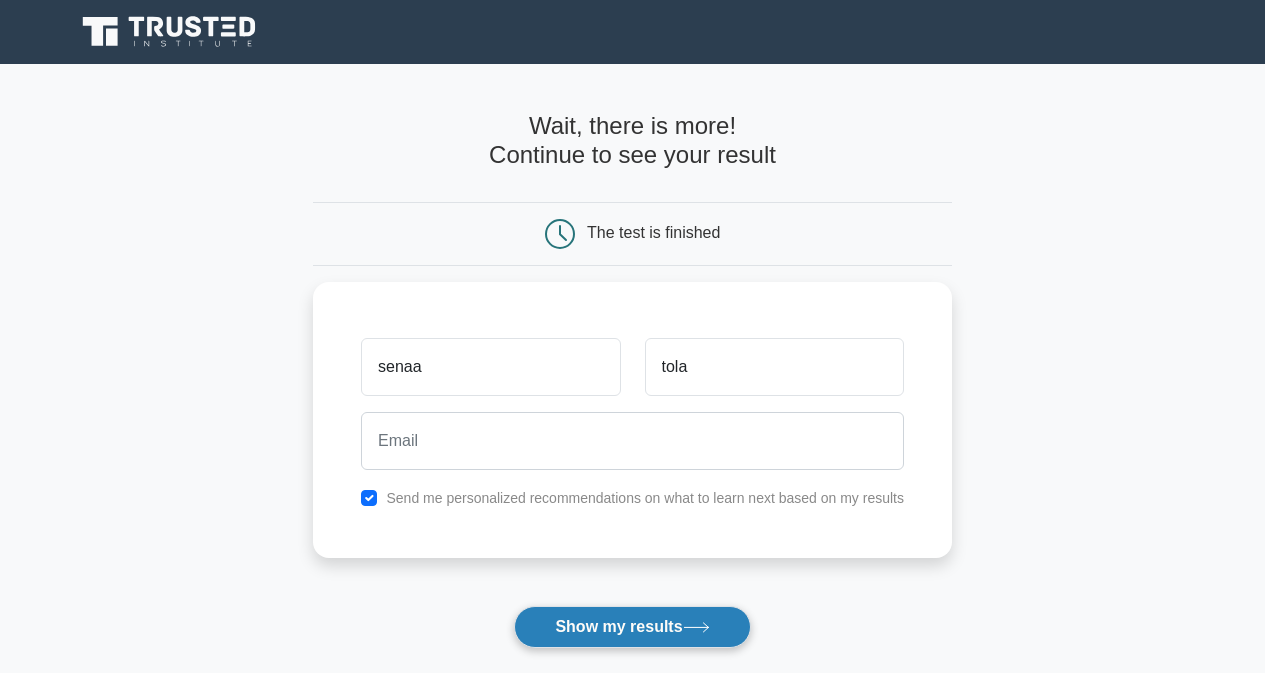 click on "Show my results" at bounding box center [632, 627] 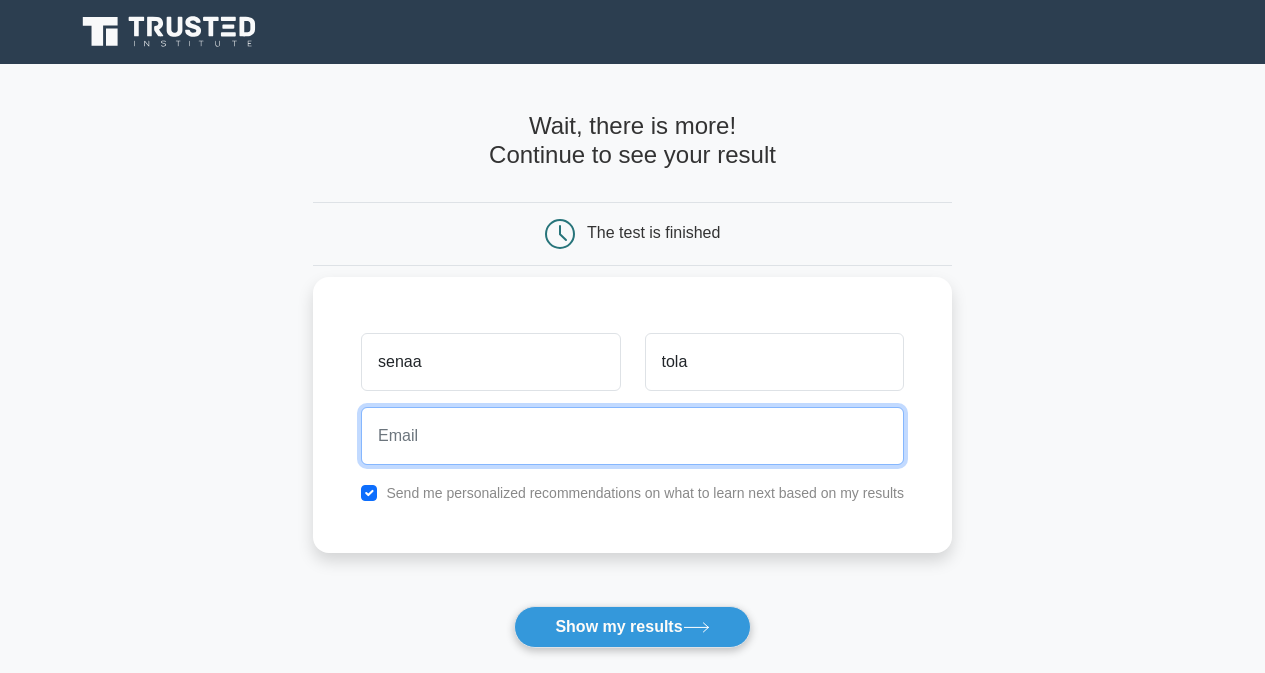 click at bounding box center [632, 436] 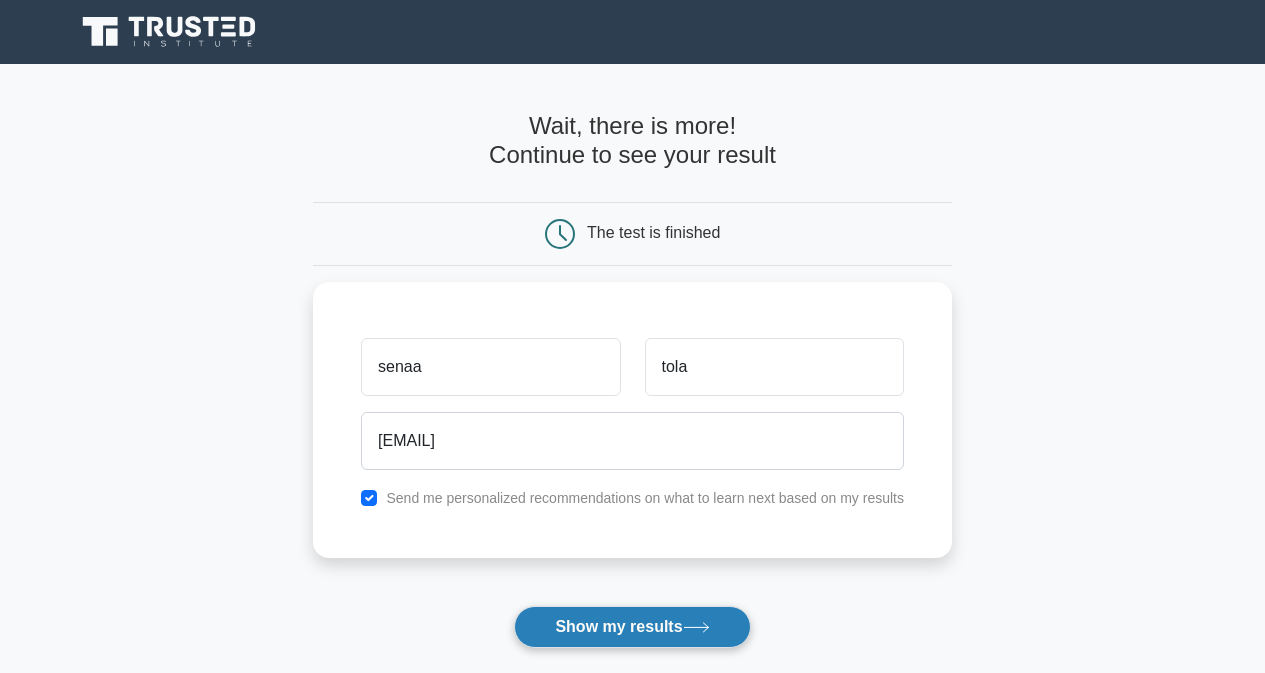 click on "Show my results" at bounding box center (632, 627) 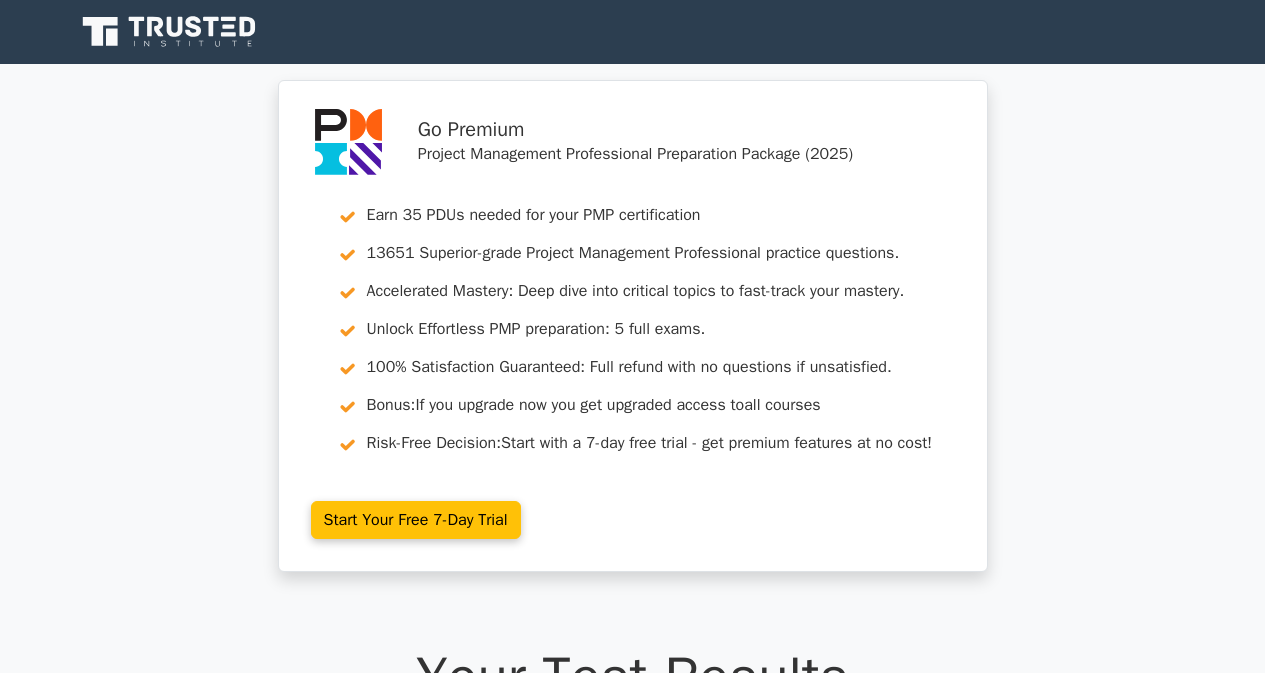scroll, scrollTop: 0, scrollLeft: 0, axis: both 